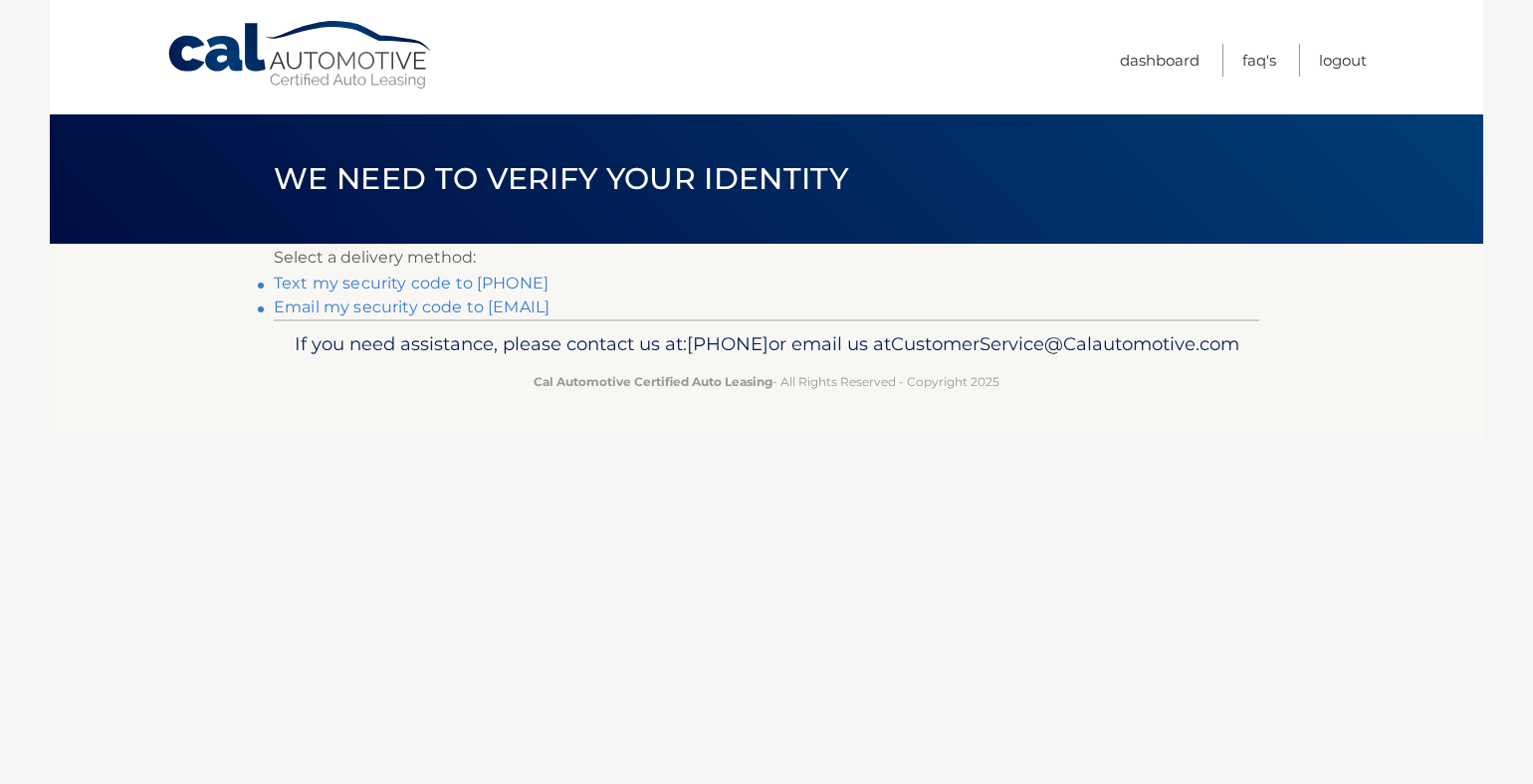 scroll, scrollTop: 0, scrollLeft: 0, axis: both 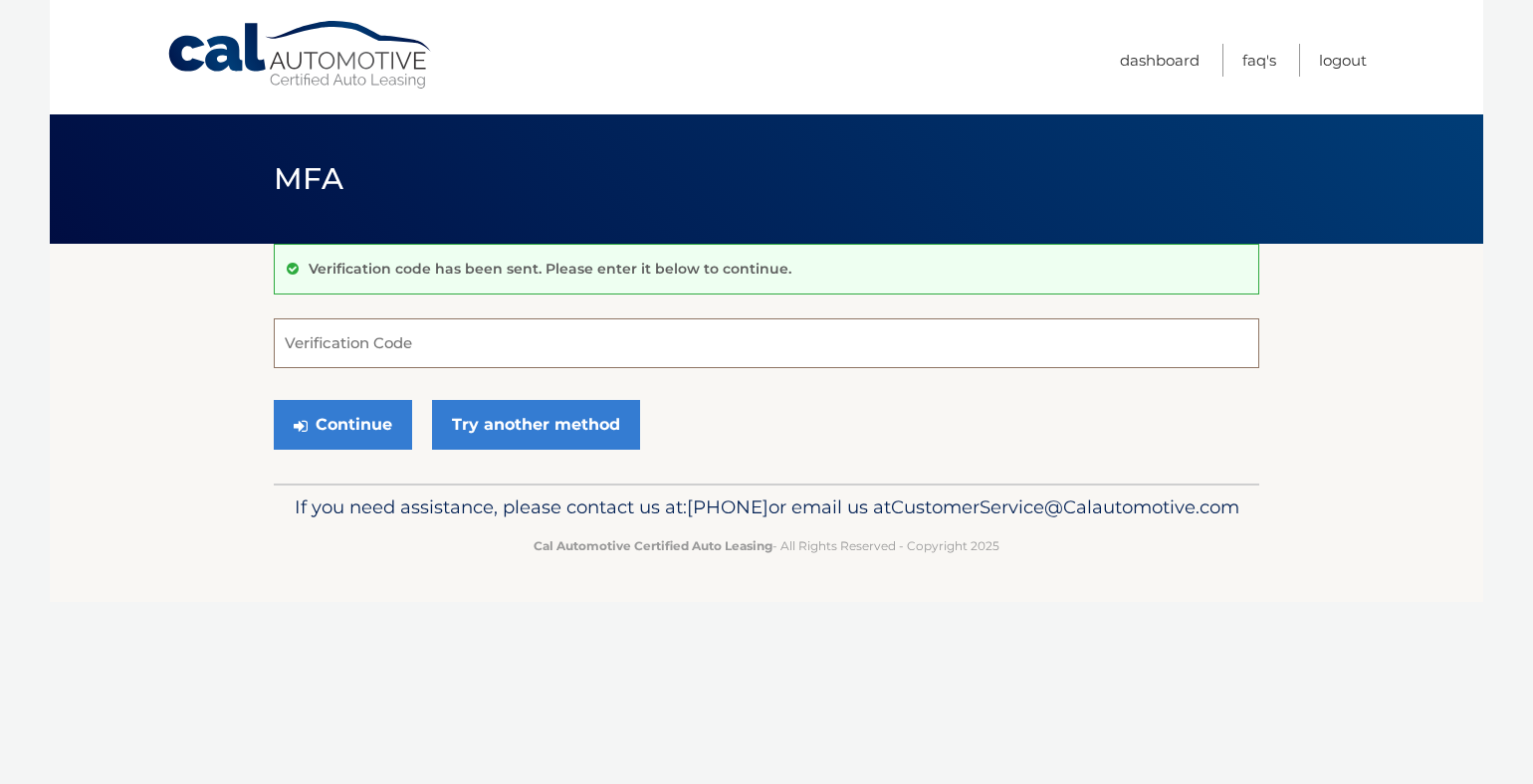 click on "Verification Code" at bounding box center (766, 343) 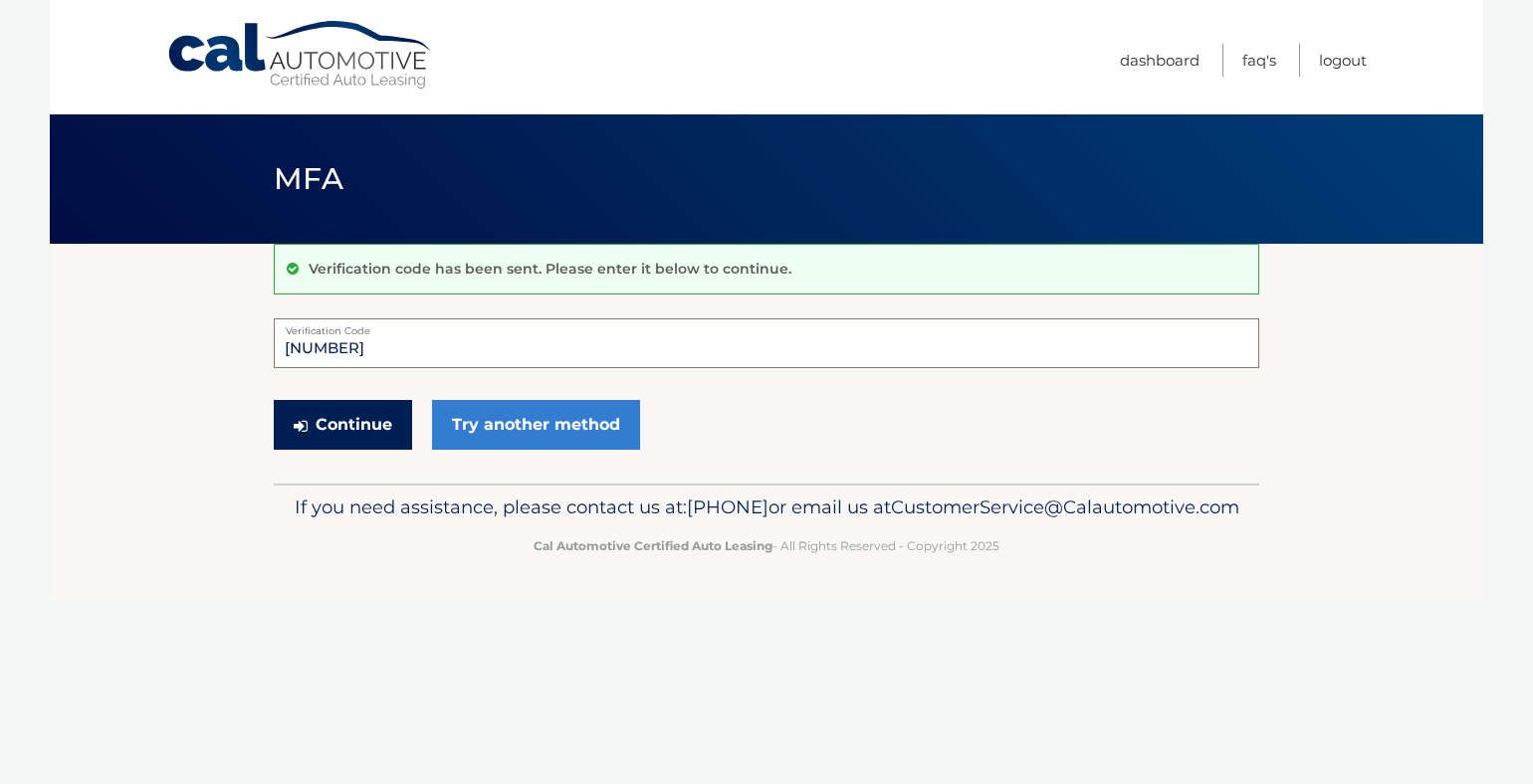 type on "095834" 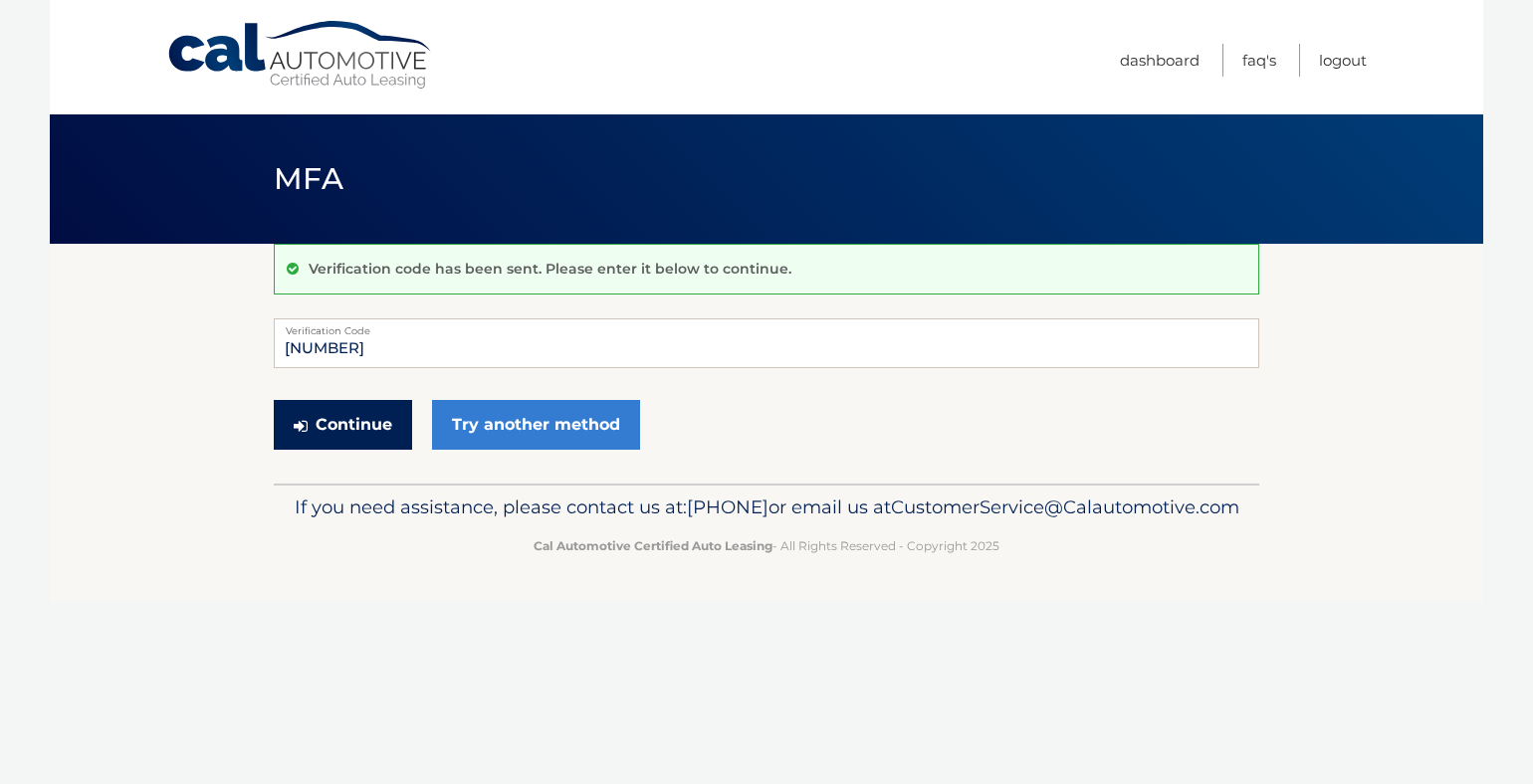 click on "Continue" at bounding box center (342, 425) 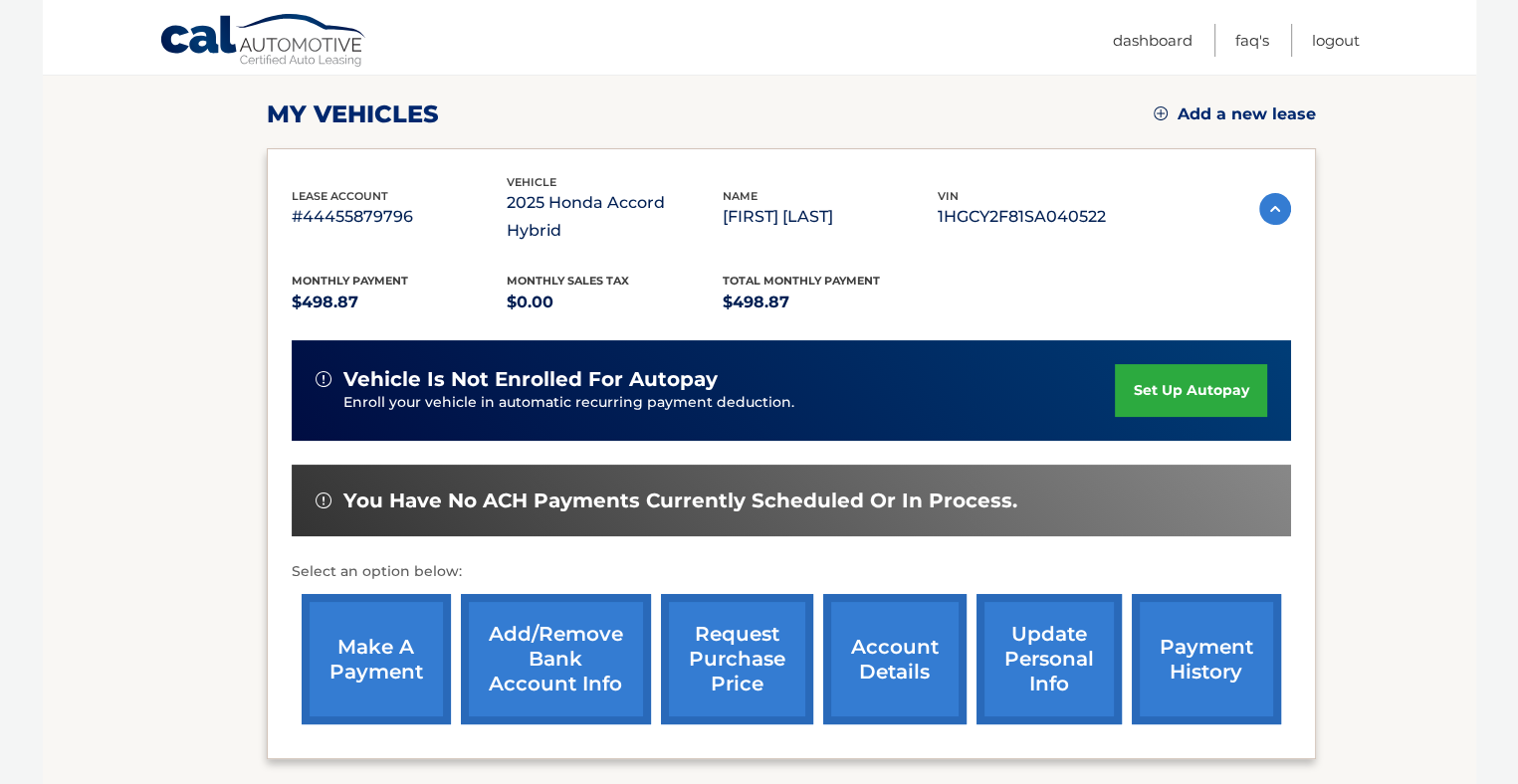 scroll, scrollTop: 298, scrollLeft: 0, axis: vertical 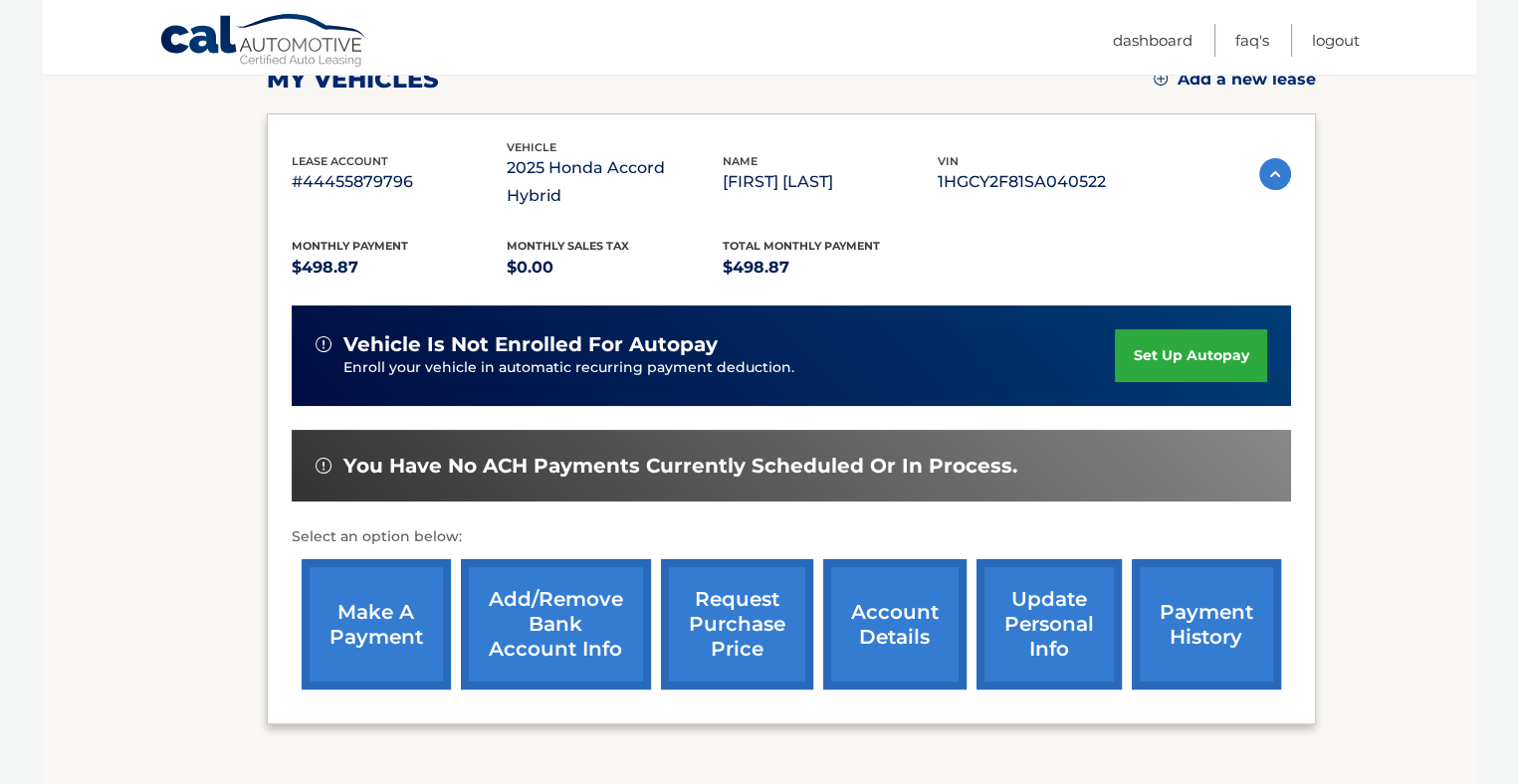 click on "make a payment" at bounding box center (376, 624) 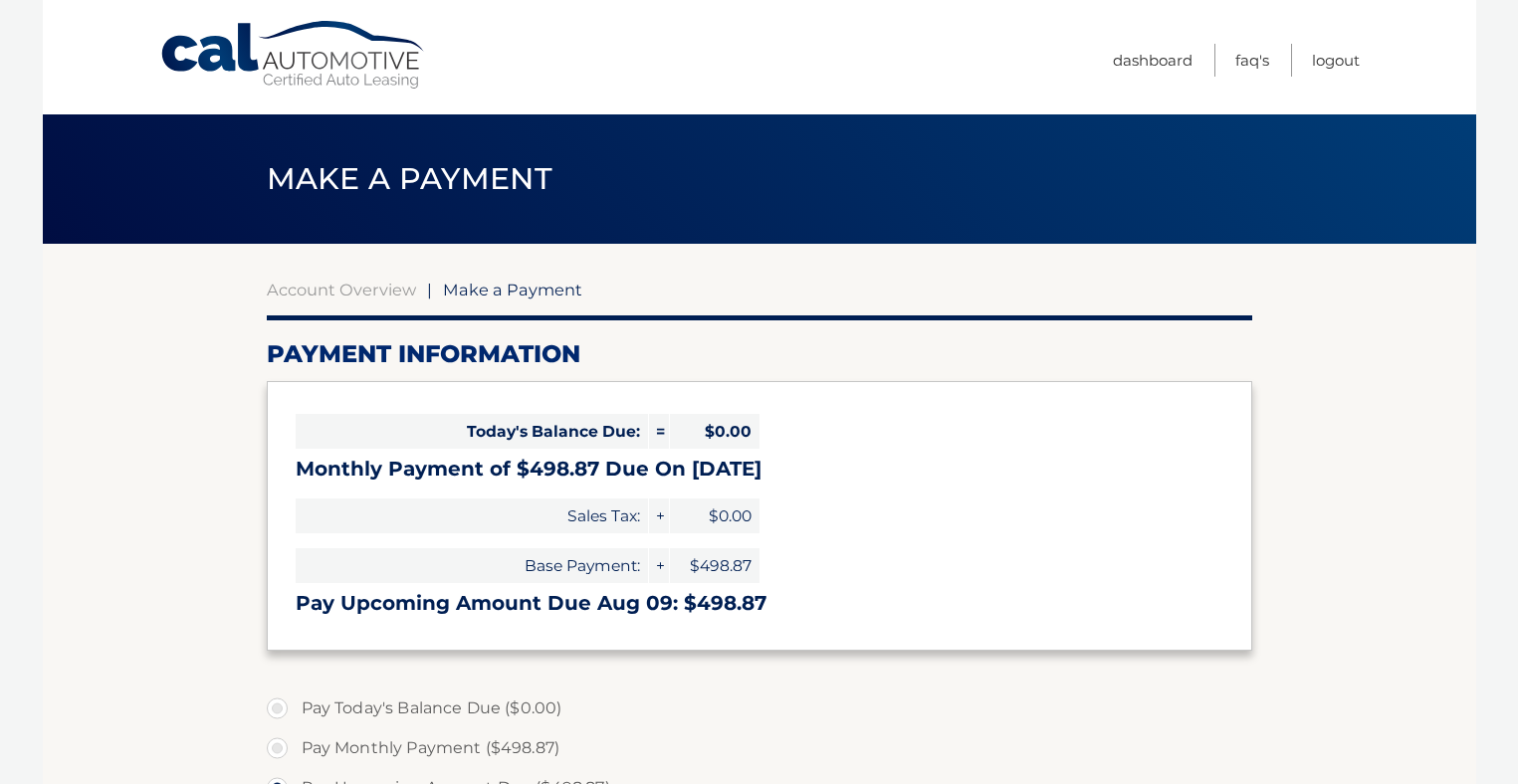 select on "ZmZkNzczNzQtM2ZlZC00NmRlLTk2OWUtNTgzYjRmZTQwMTdl" 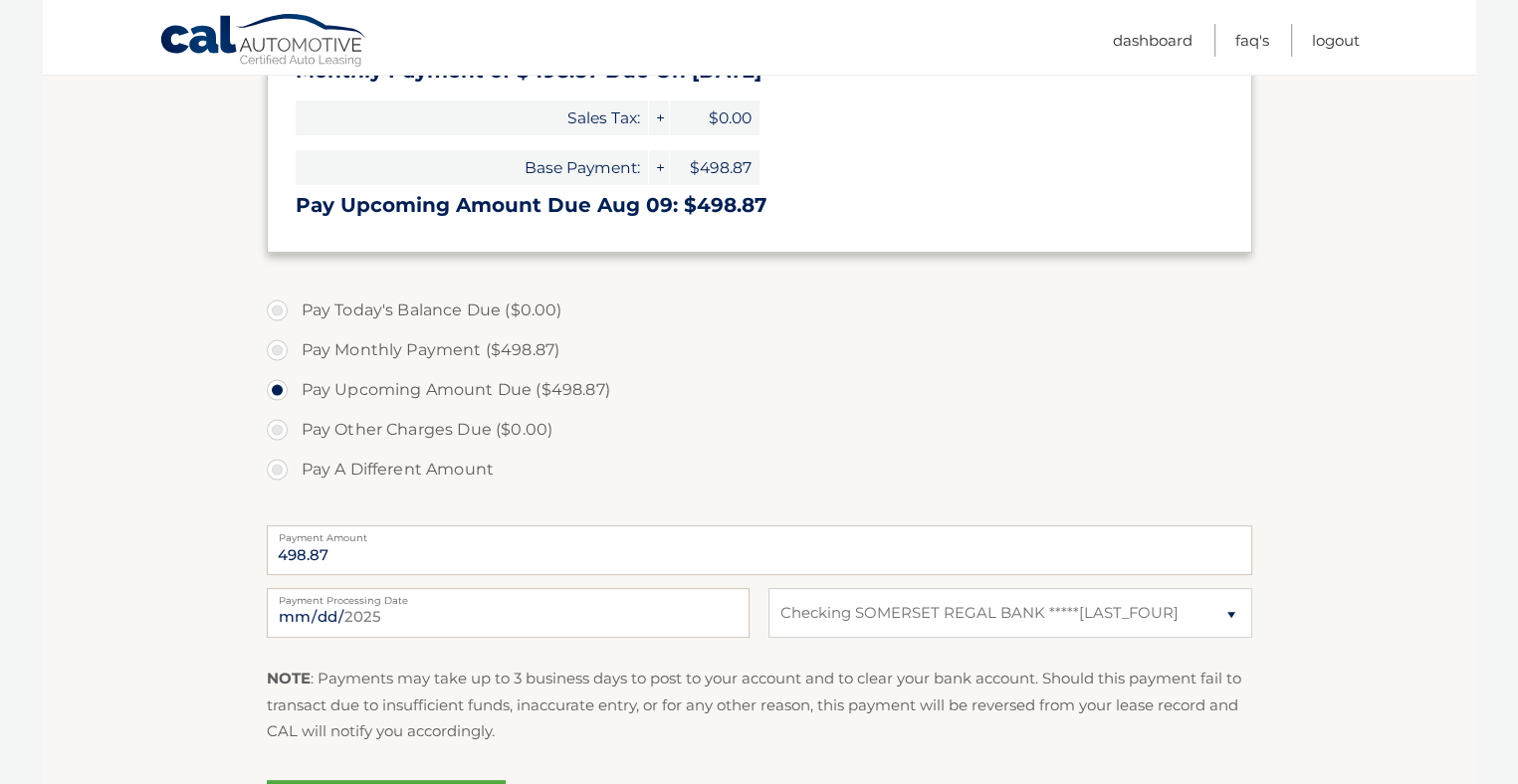 scroll, scrollTop: 497, scrollLeft: 0, axis: vertical 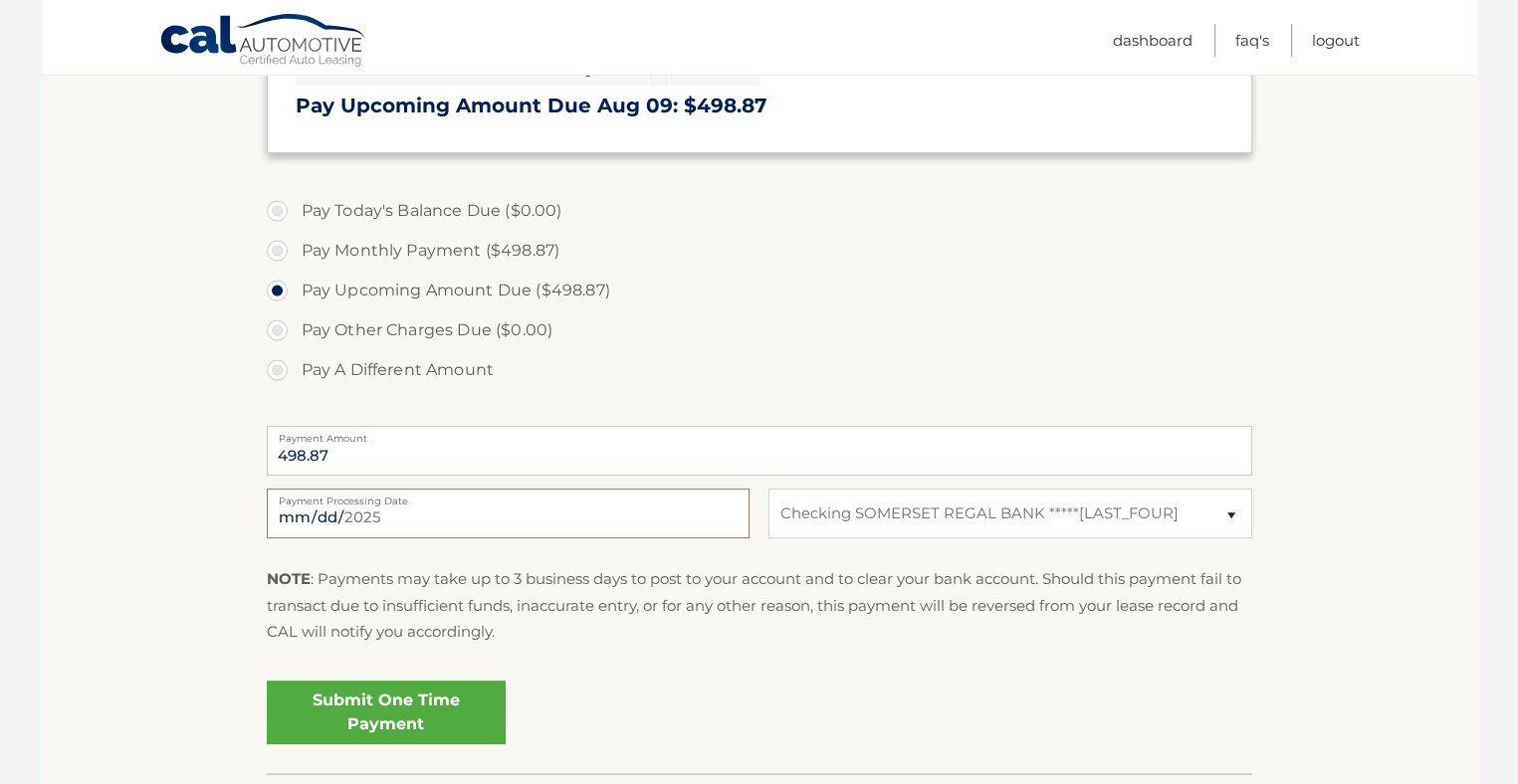 click on "2025-08-05" at bounding box center (508, 513) 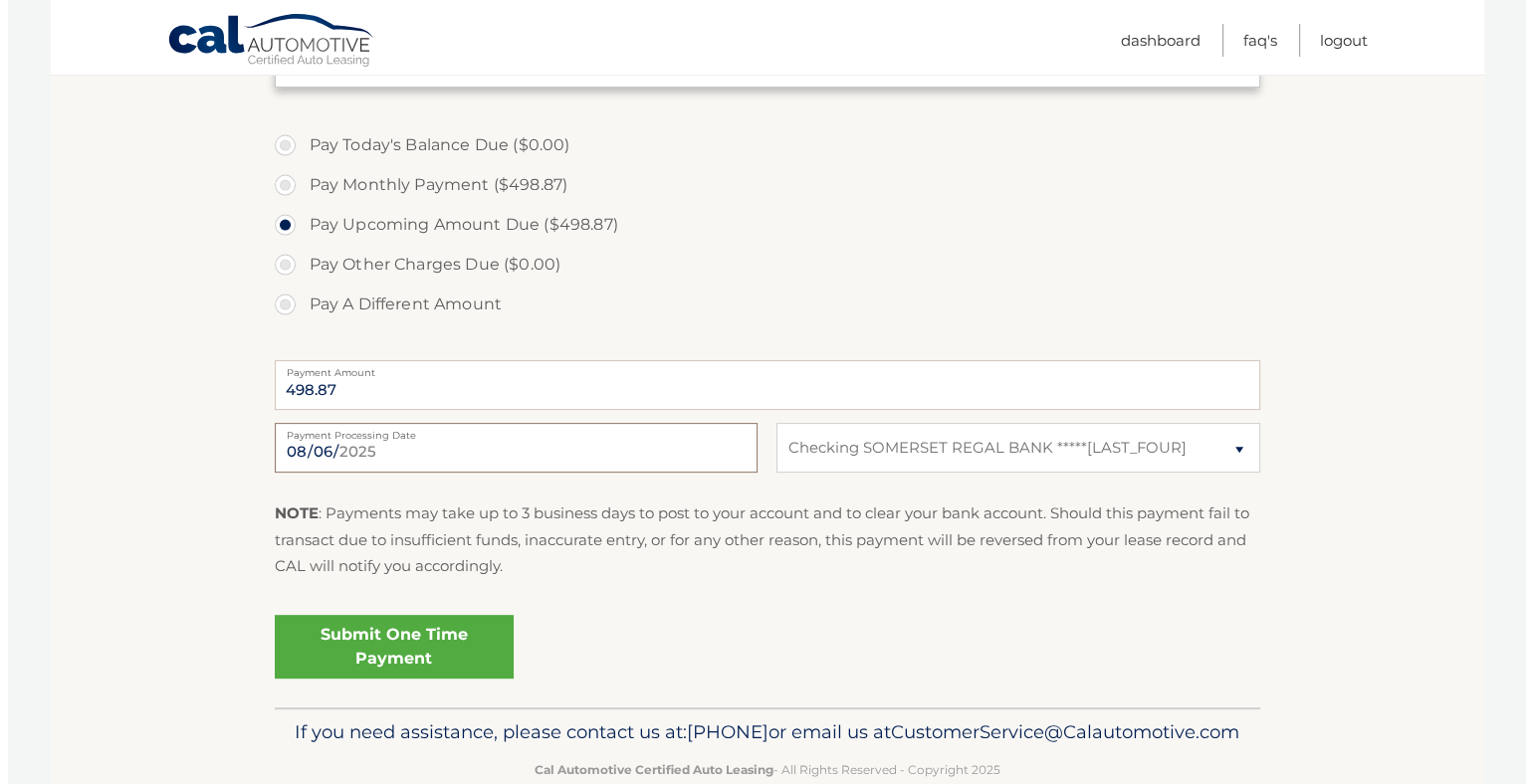scroll, scrollTop: 597, scrollLeft: 0, axis: vertical 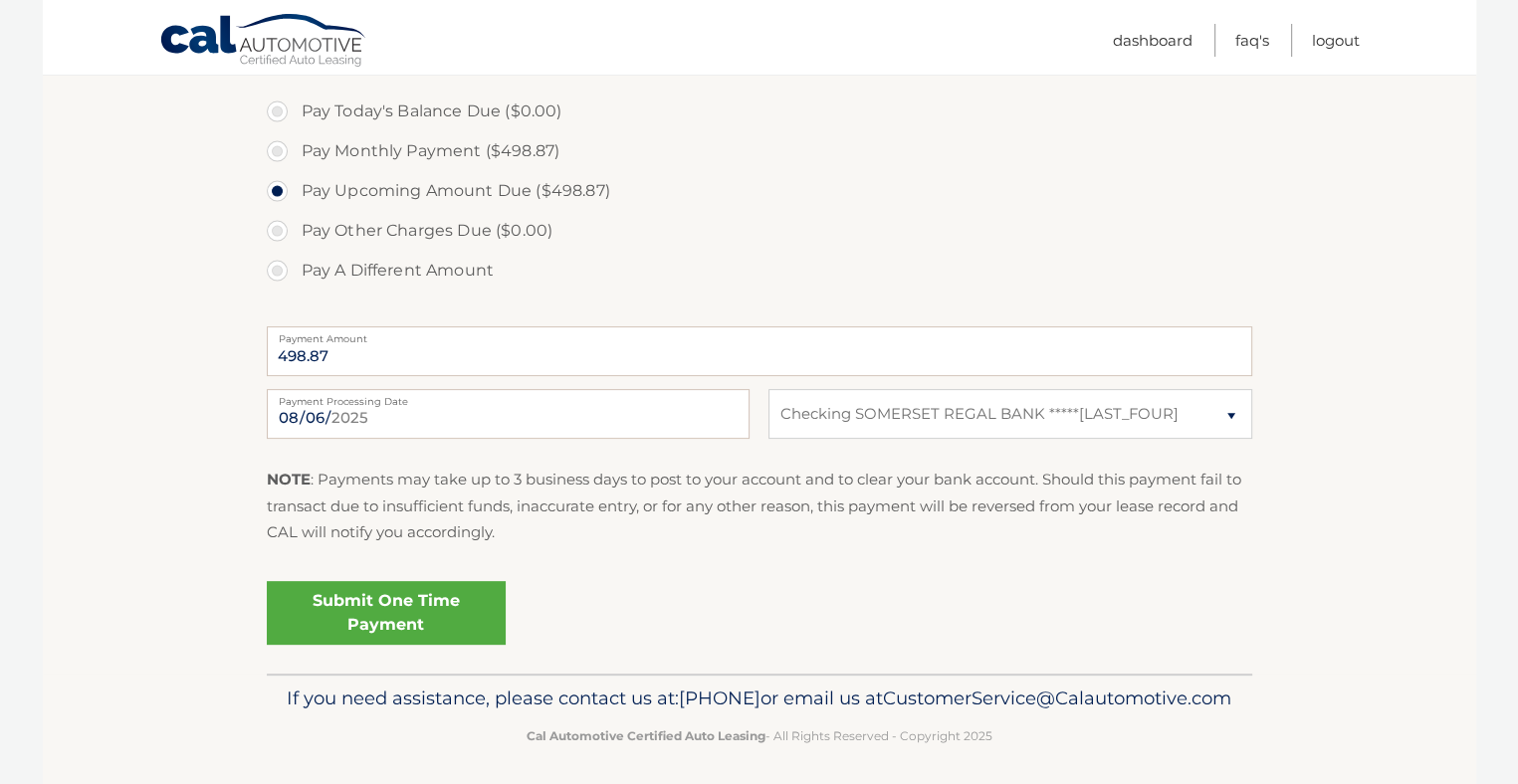 click on "Submit One Time Payment" at bounding box center [386, 613] 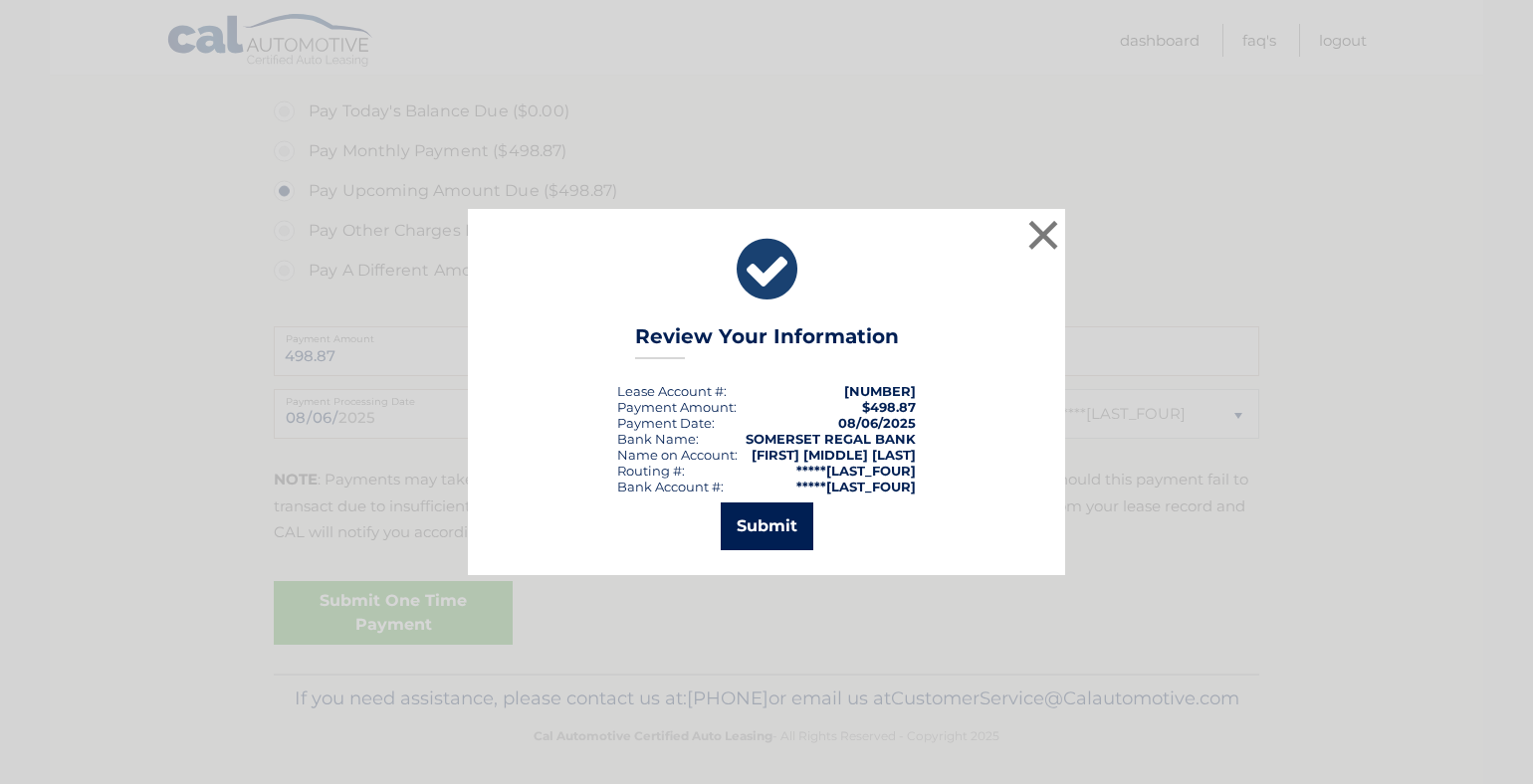 click on "Submit" at bounding box center (766, 526) 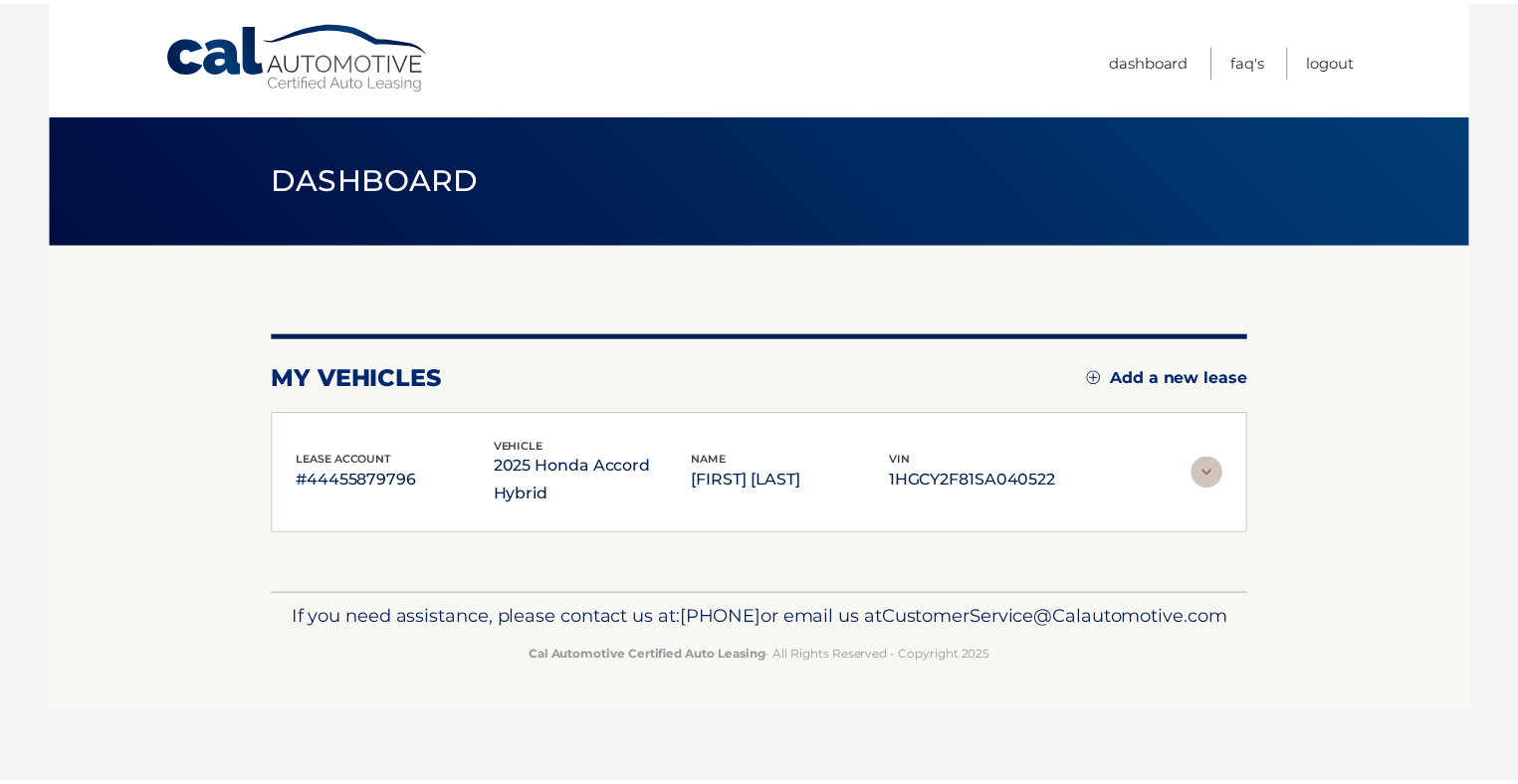 scroll, scrollTop: 0, scrollLeft: 0, axis: both 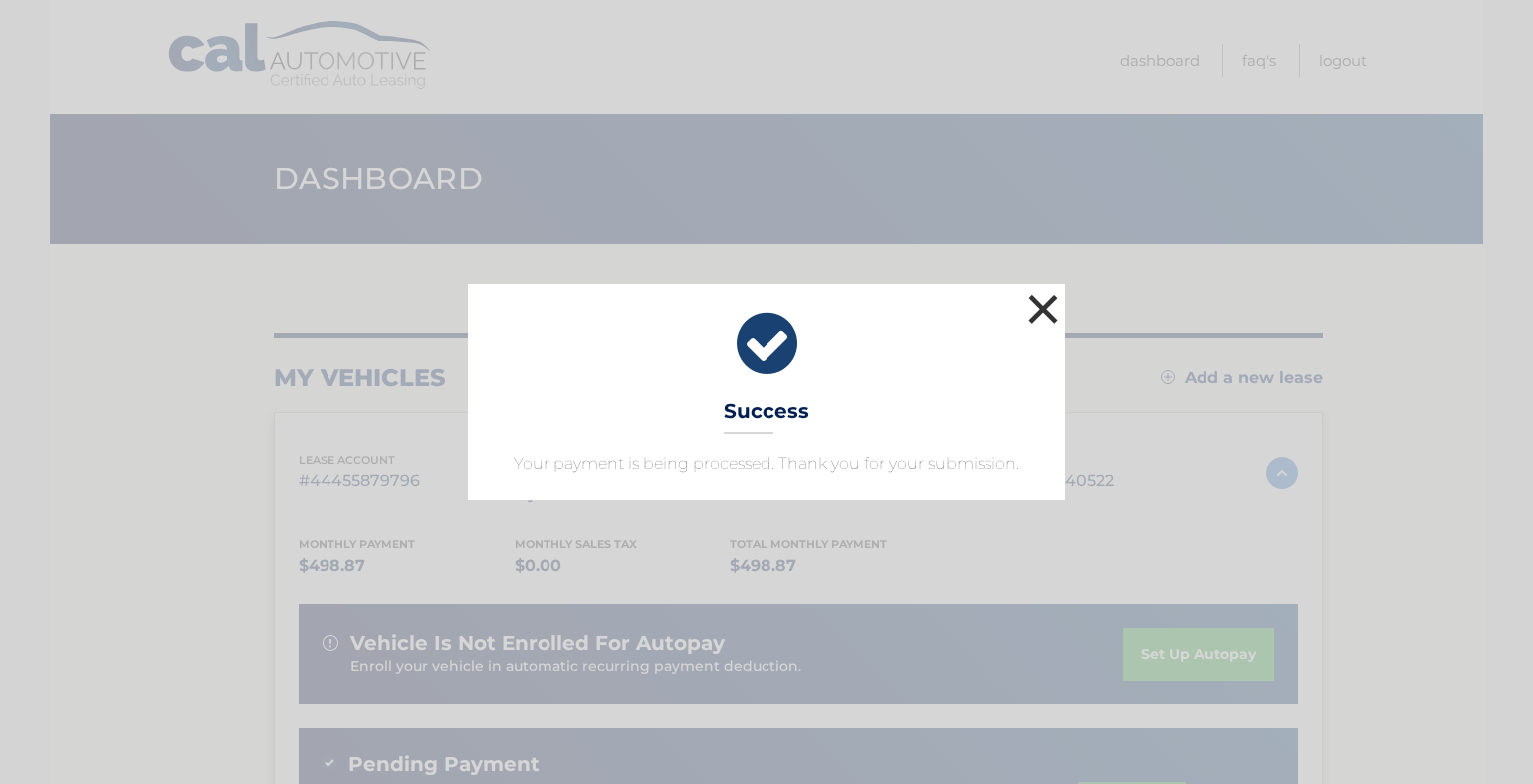 click on "×" at bounding box center (1043, 309) 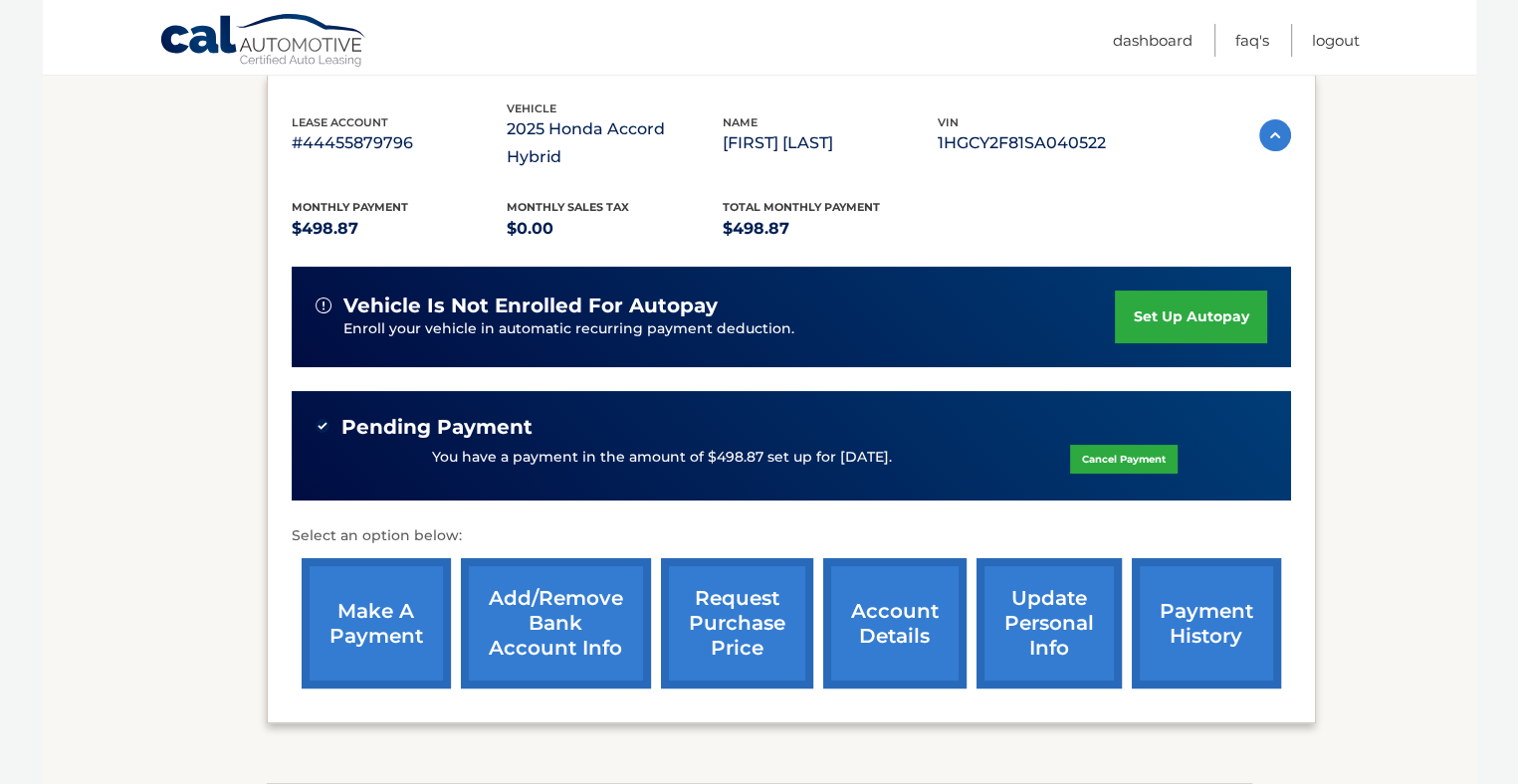 scroll, scrollTop: 485, scrollLeft: 0, axis: vertical 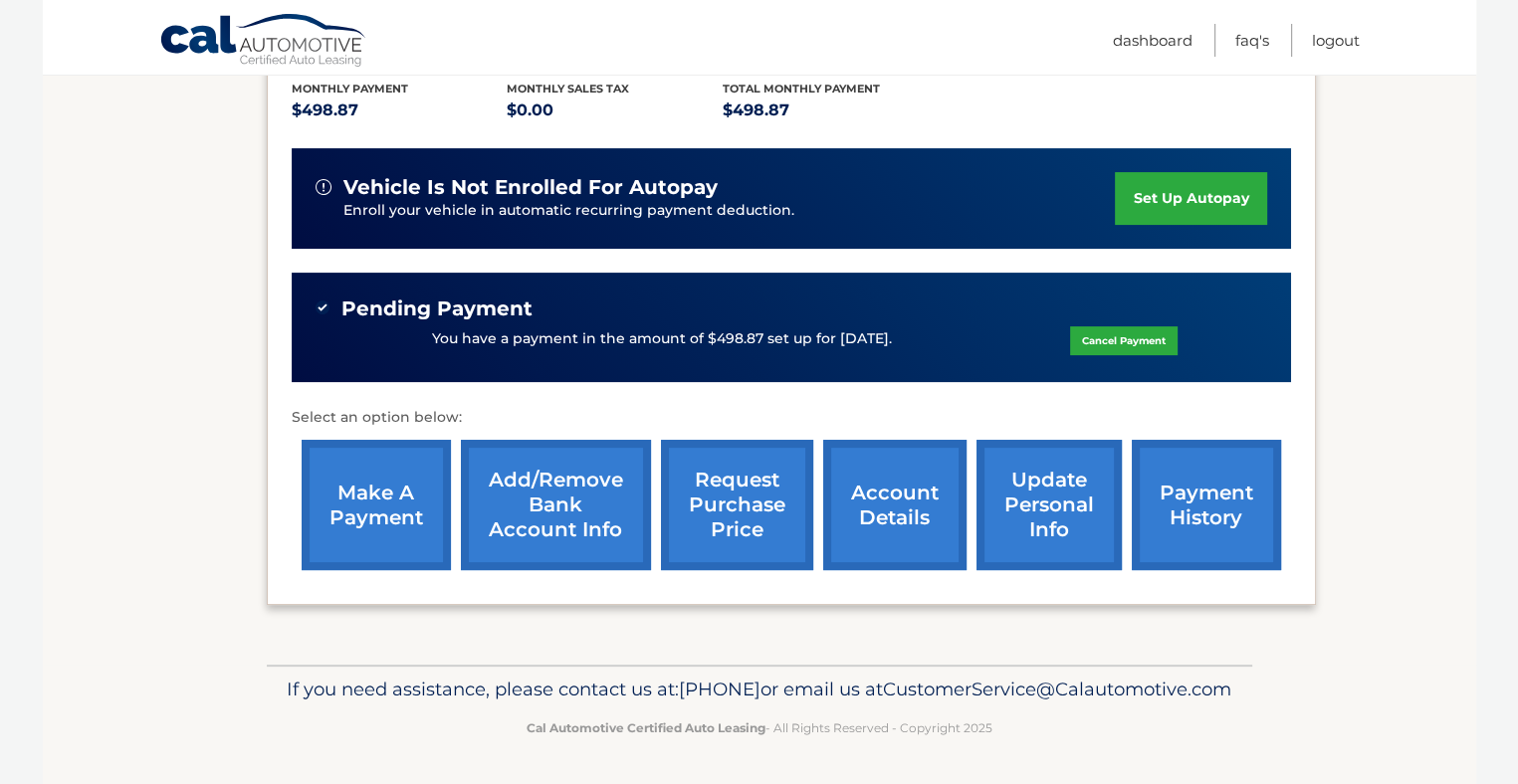 click on "payment history" at bounding box center [1206, 504] 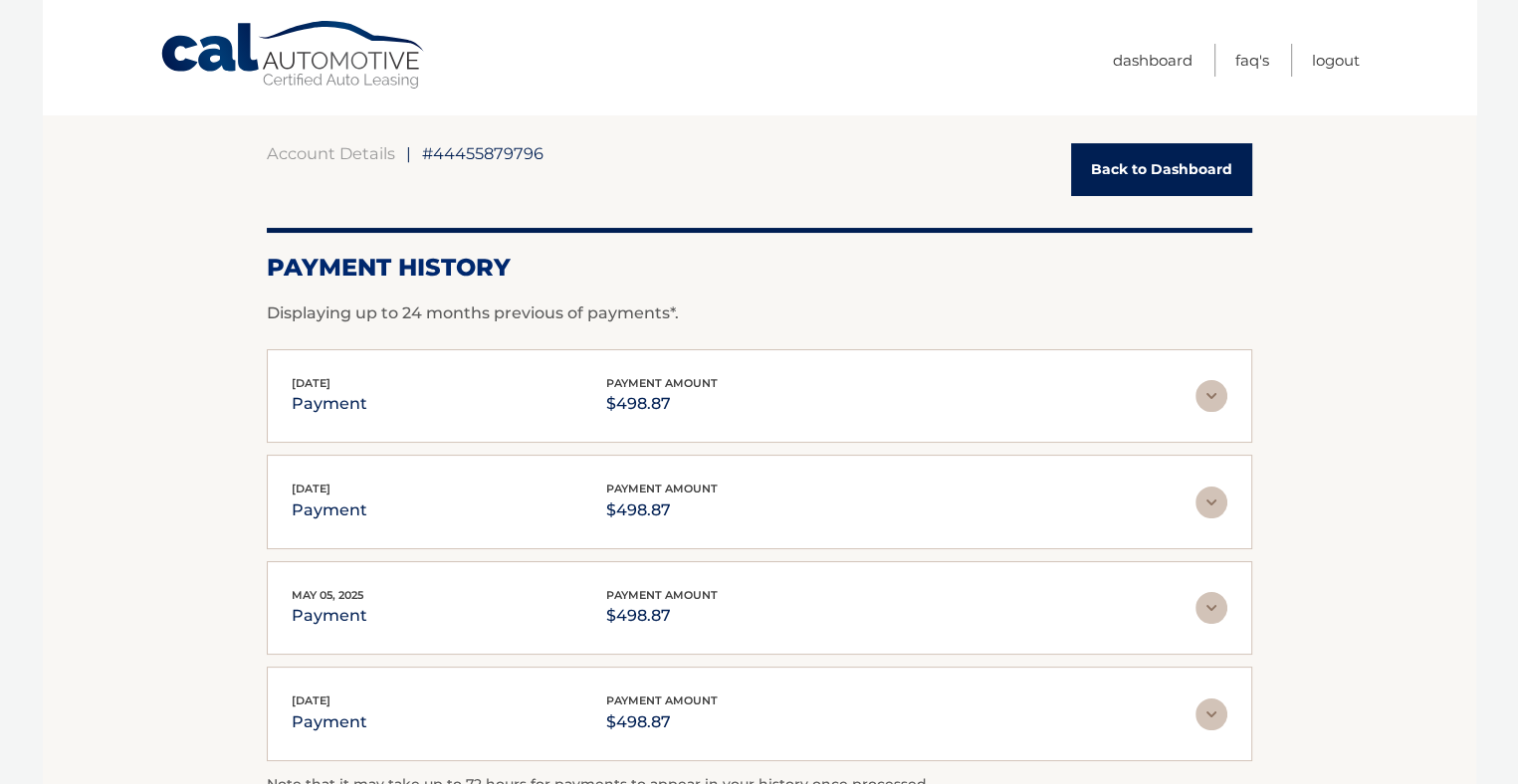 scroll, scrollTop: 0, scrollLeft: 0, axis: both 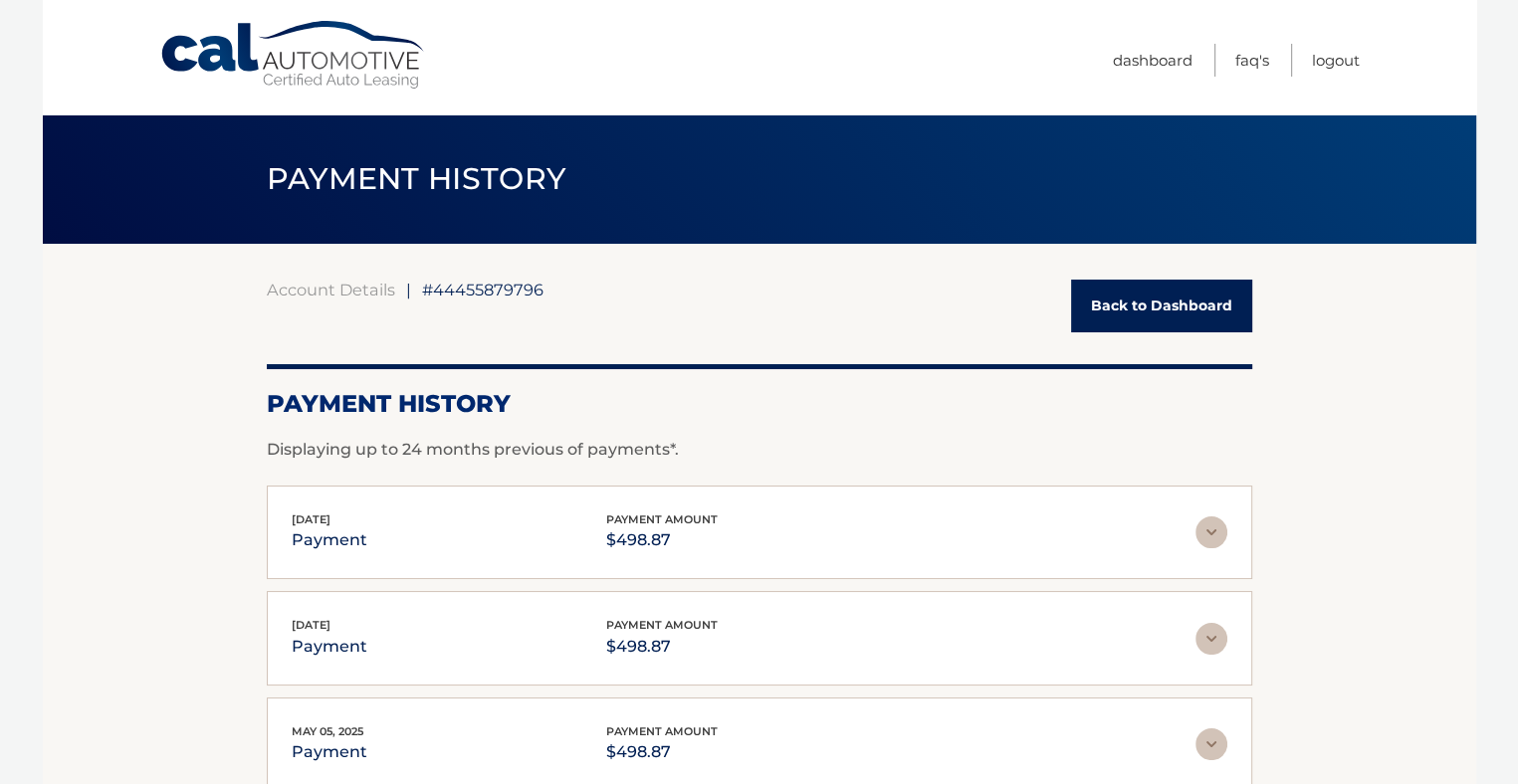 click on "Back to Dashboard" at bounding box center [1162, 305] 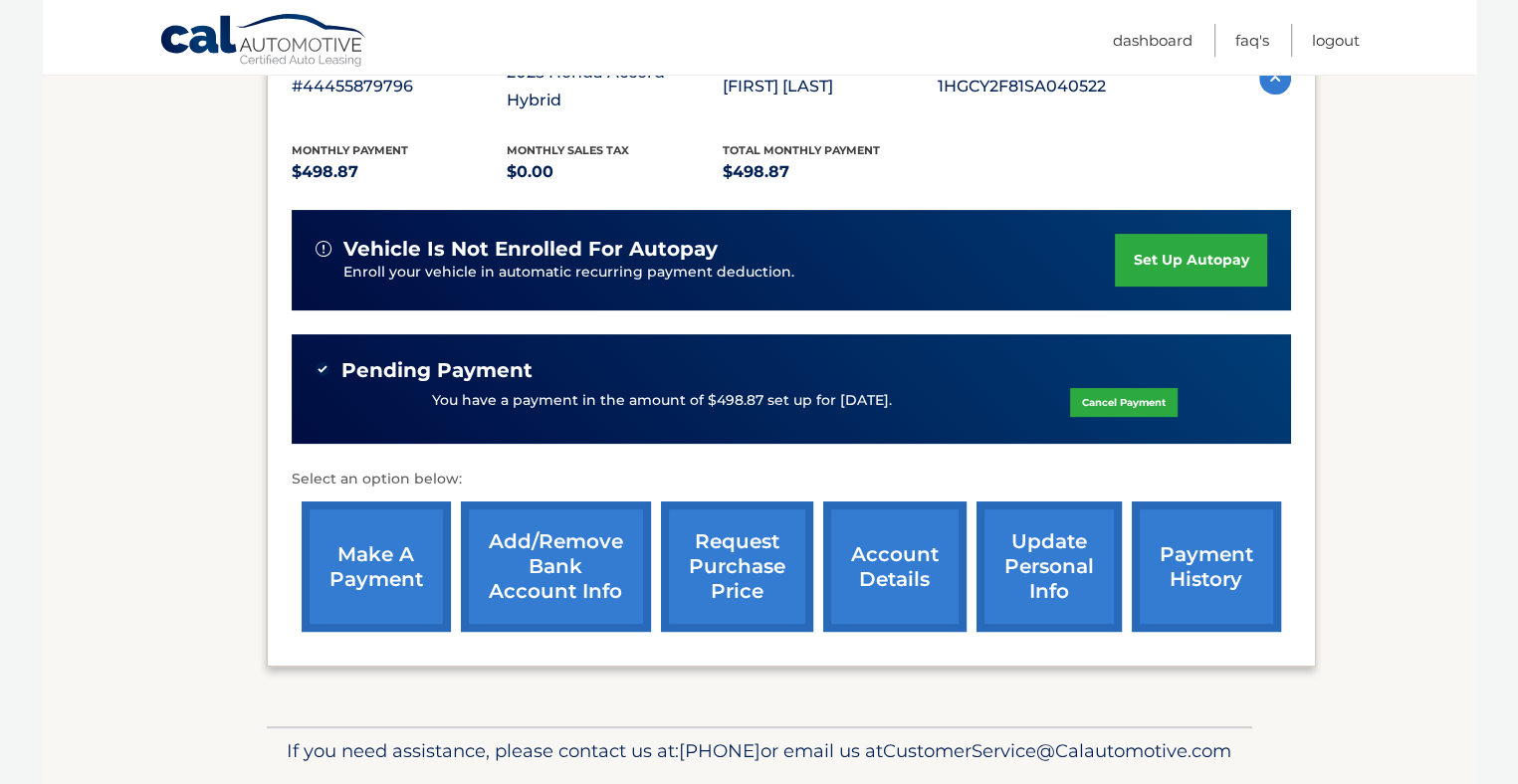 scroll, scrollTop: 398, scrollLeft: 0, axis: vertical 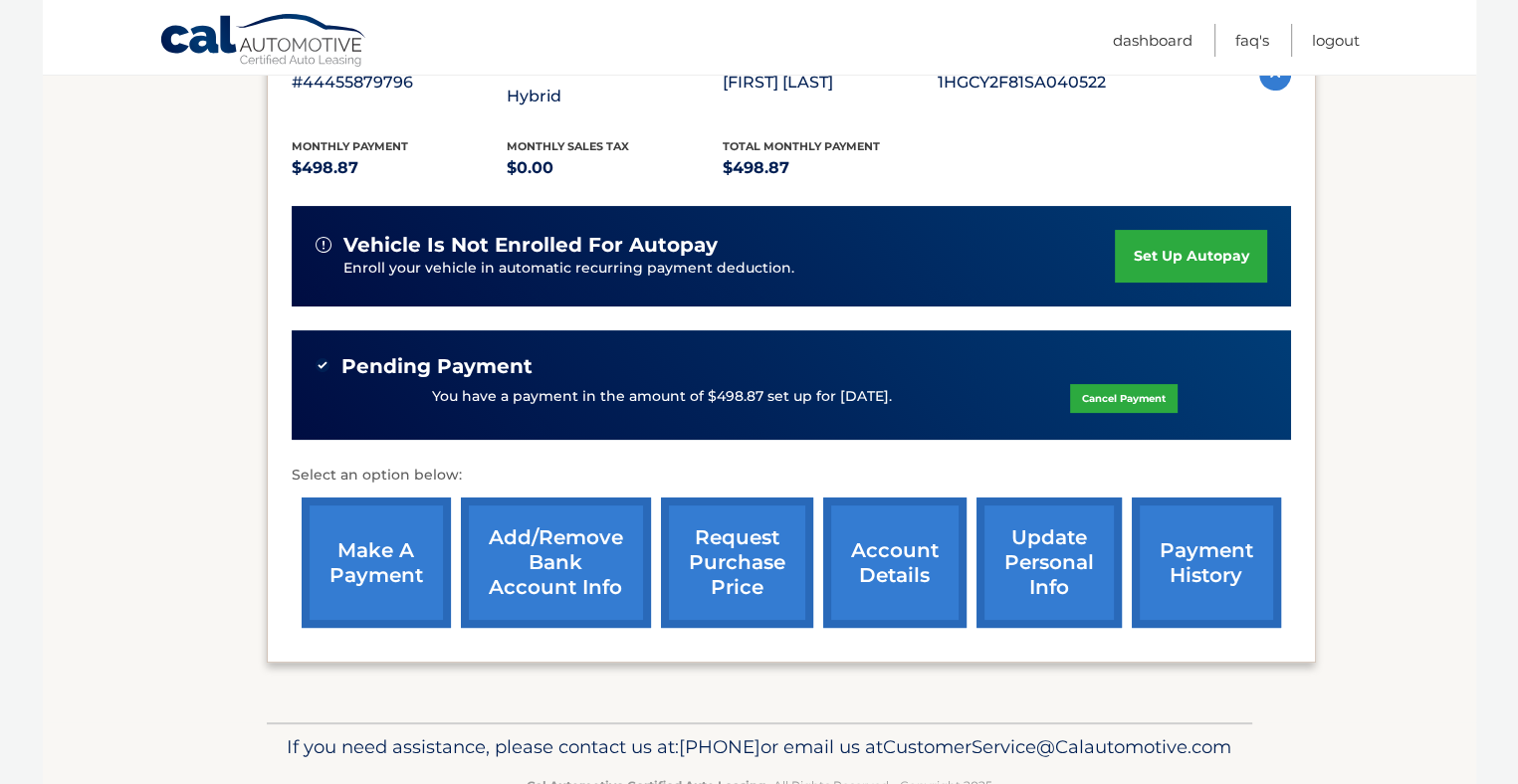 click on "payment history" at bounding box center (1206, 562) 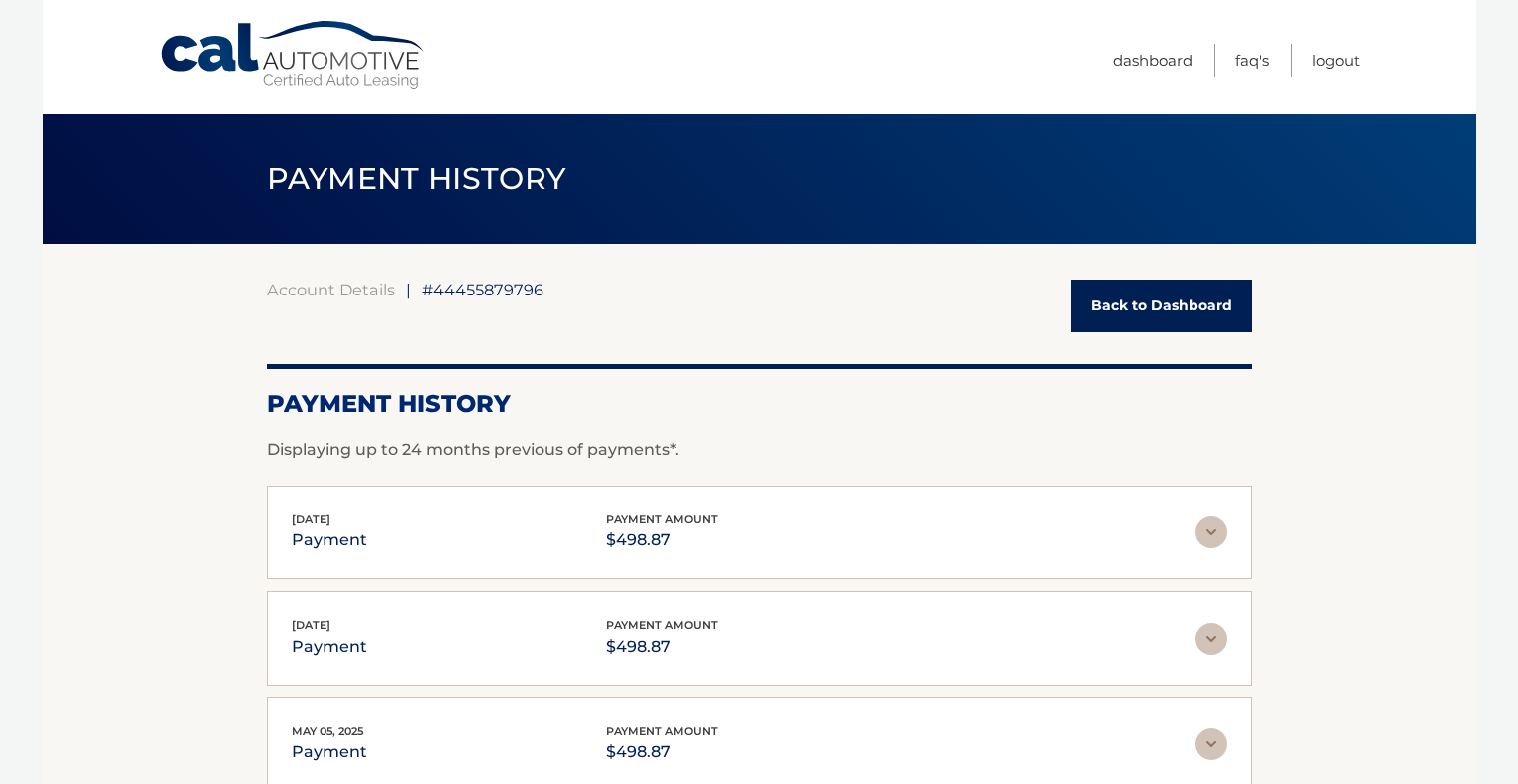 scroll, scrollTop: 0, scrollLeft: 0, axis: both 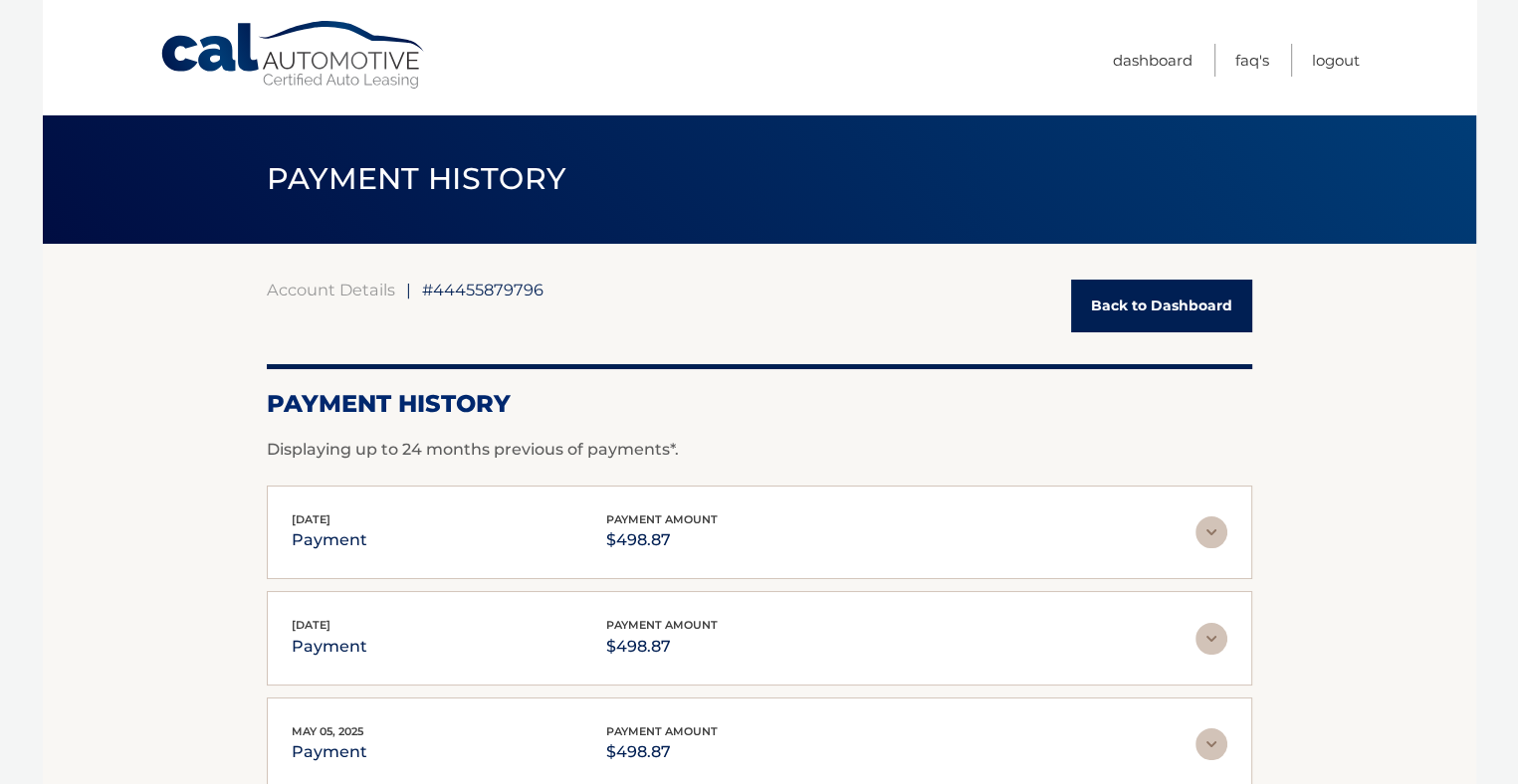 click on "Back to Dashboard" at bounding box center (1162, 305) 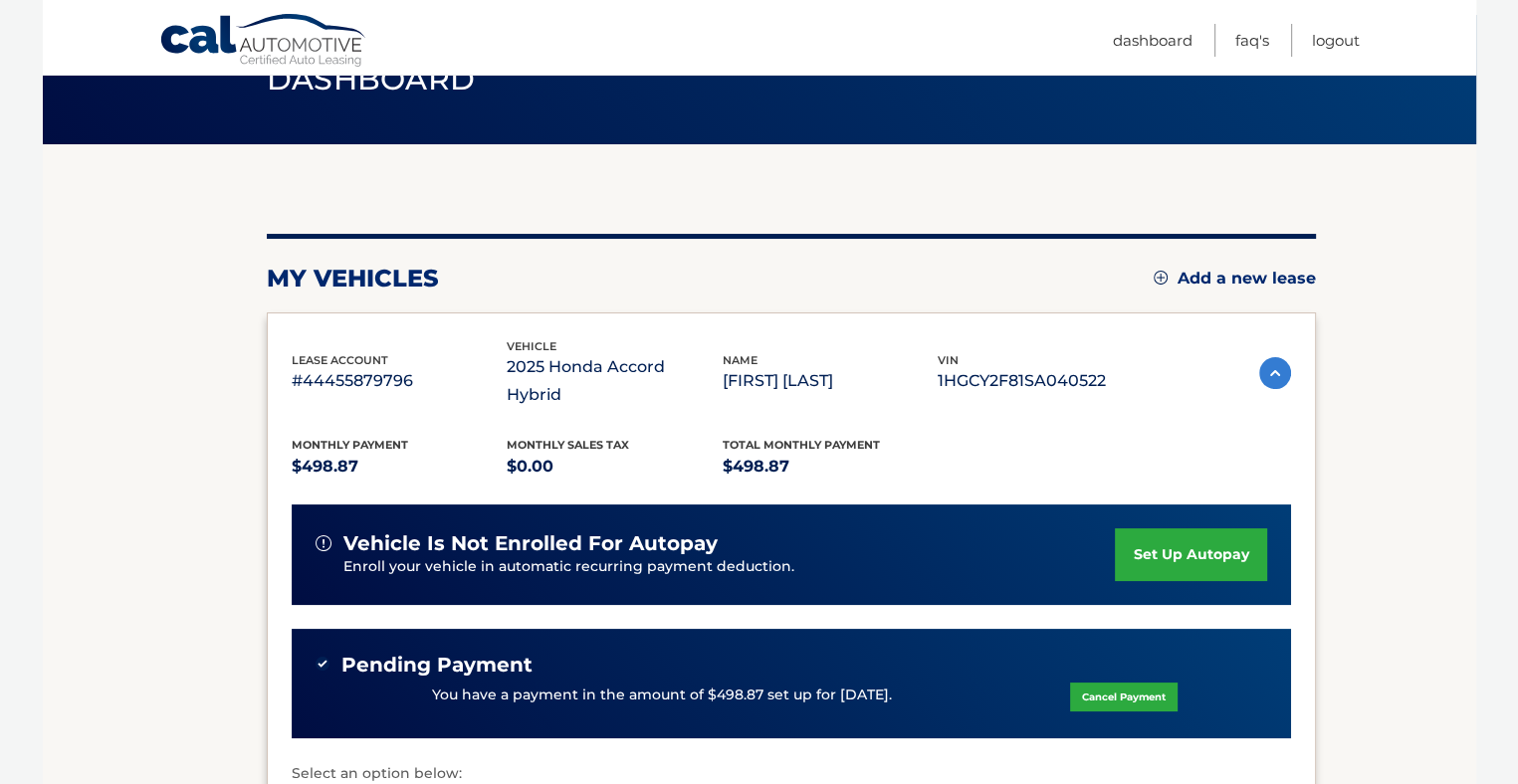scroll, scrollTop: 199, scrollLeft: 0, axis: vertical 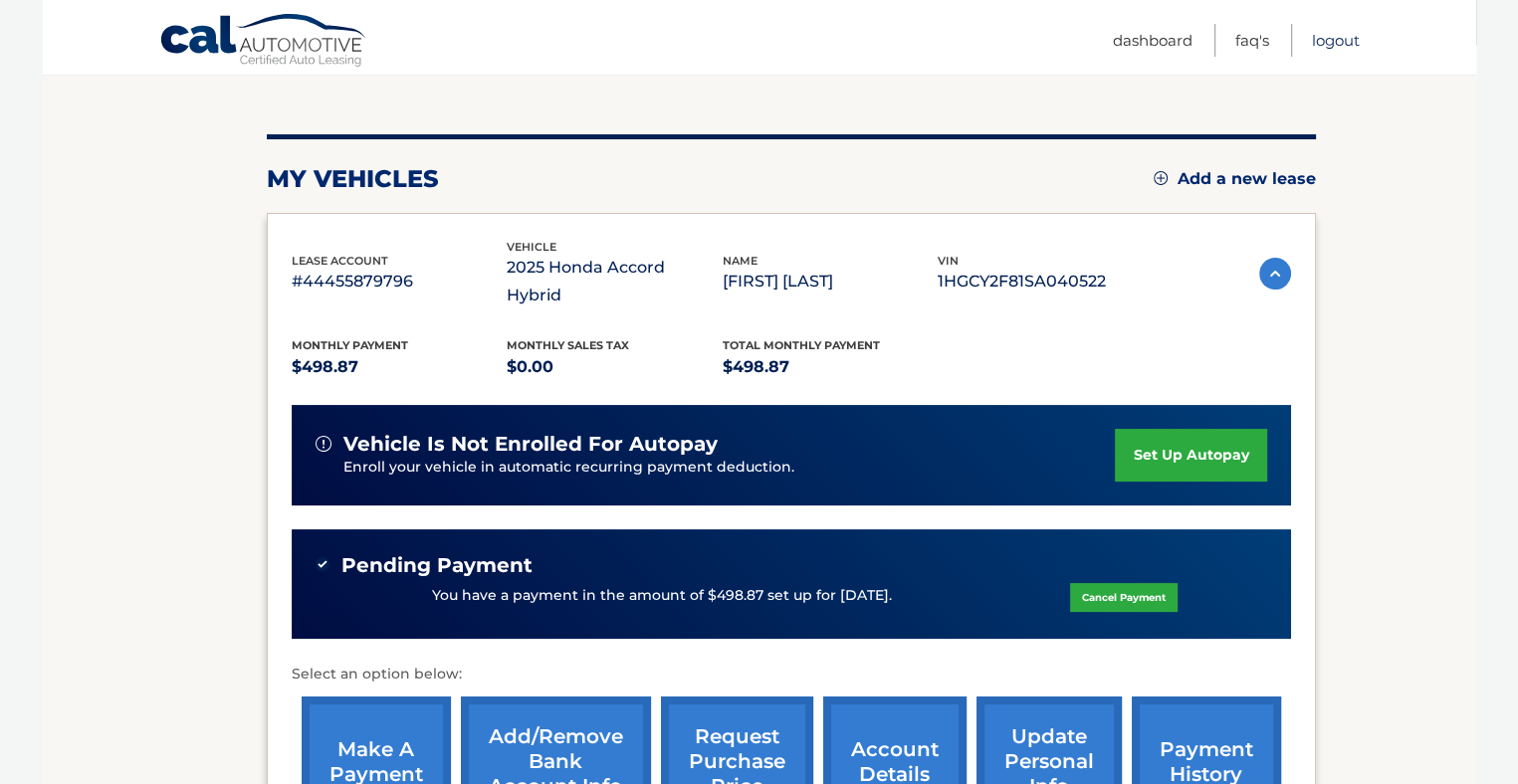 click on "Logout" at bounding box center [1336, 40] 